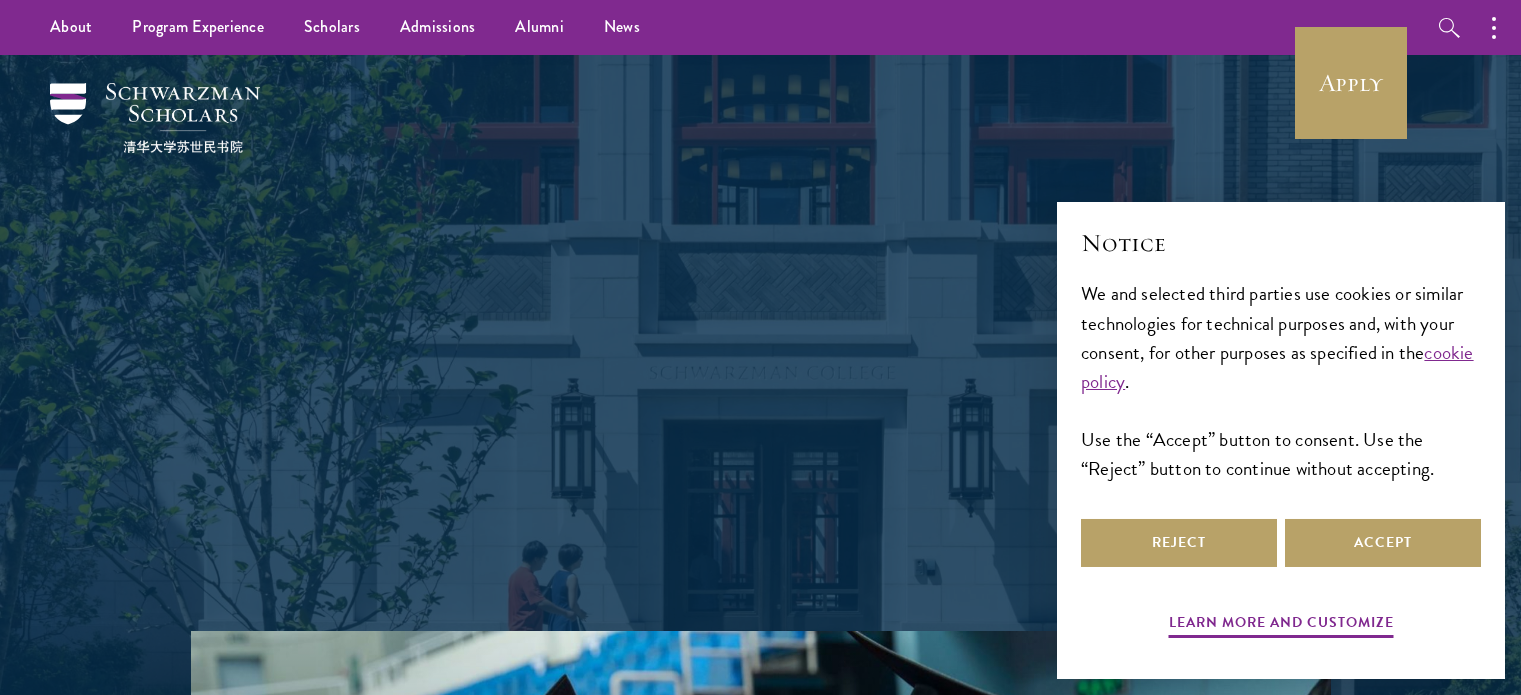 scroll, scrollTop: 0, scrollLeft: 0, axis: both 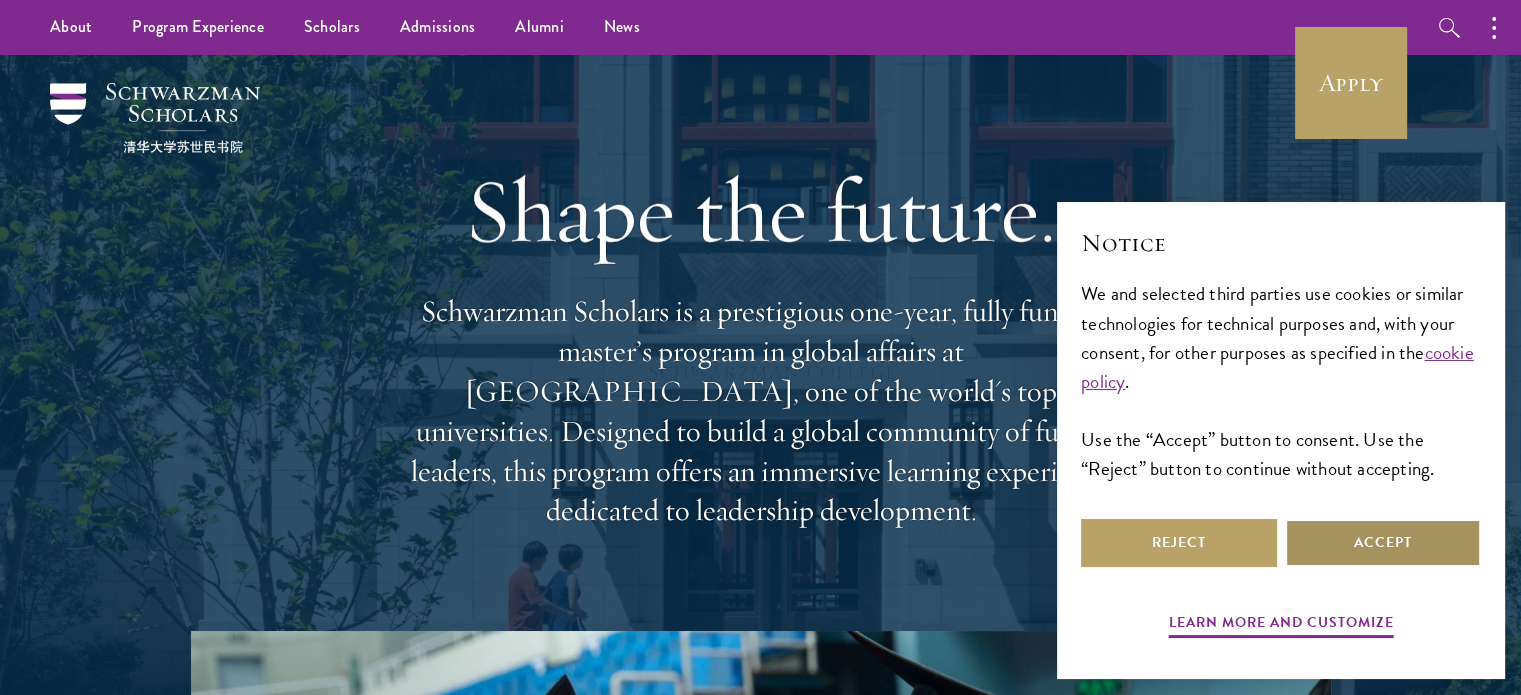 click on "Accept" at bounding box center [1383, 543] 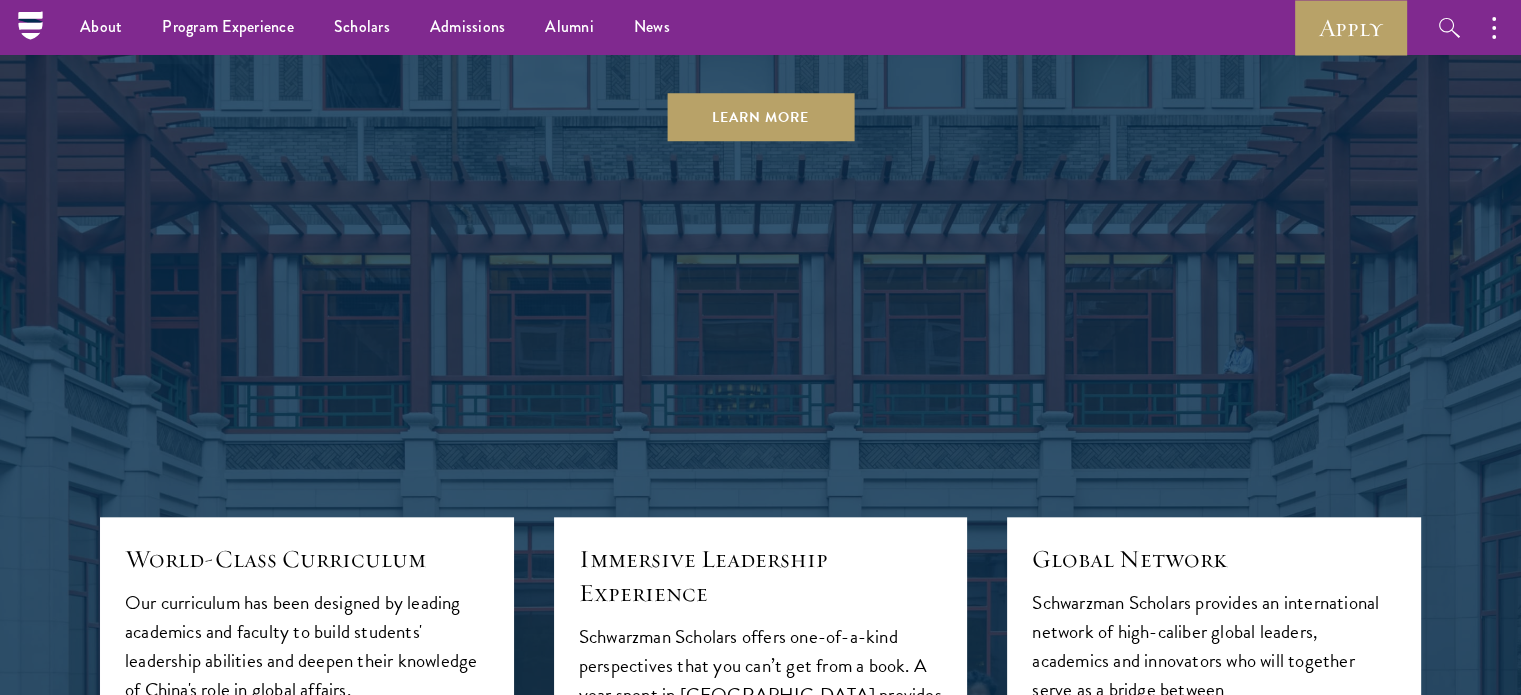 scroll, scrollTop: 1924, scrollLeft: 0, axis: vertical 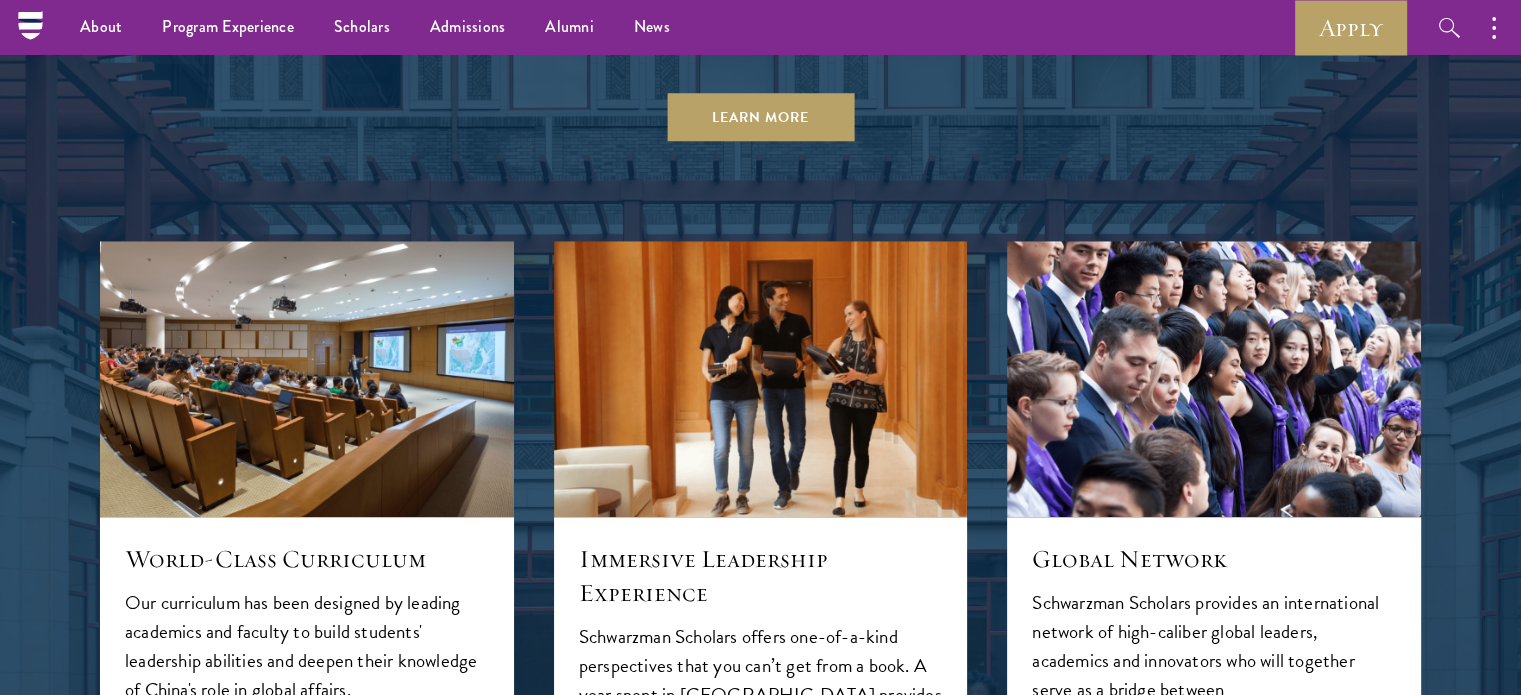 click on "Global Network
Schwarzman Scholars provides an international network of high-caliber global leaders, academics and innovators who will together serve as a bridge between China and the rest of the world.
Learn More" at bounding box center (1214, 566) 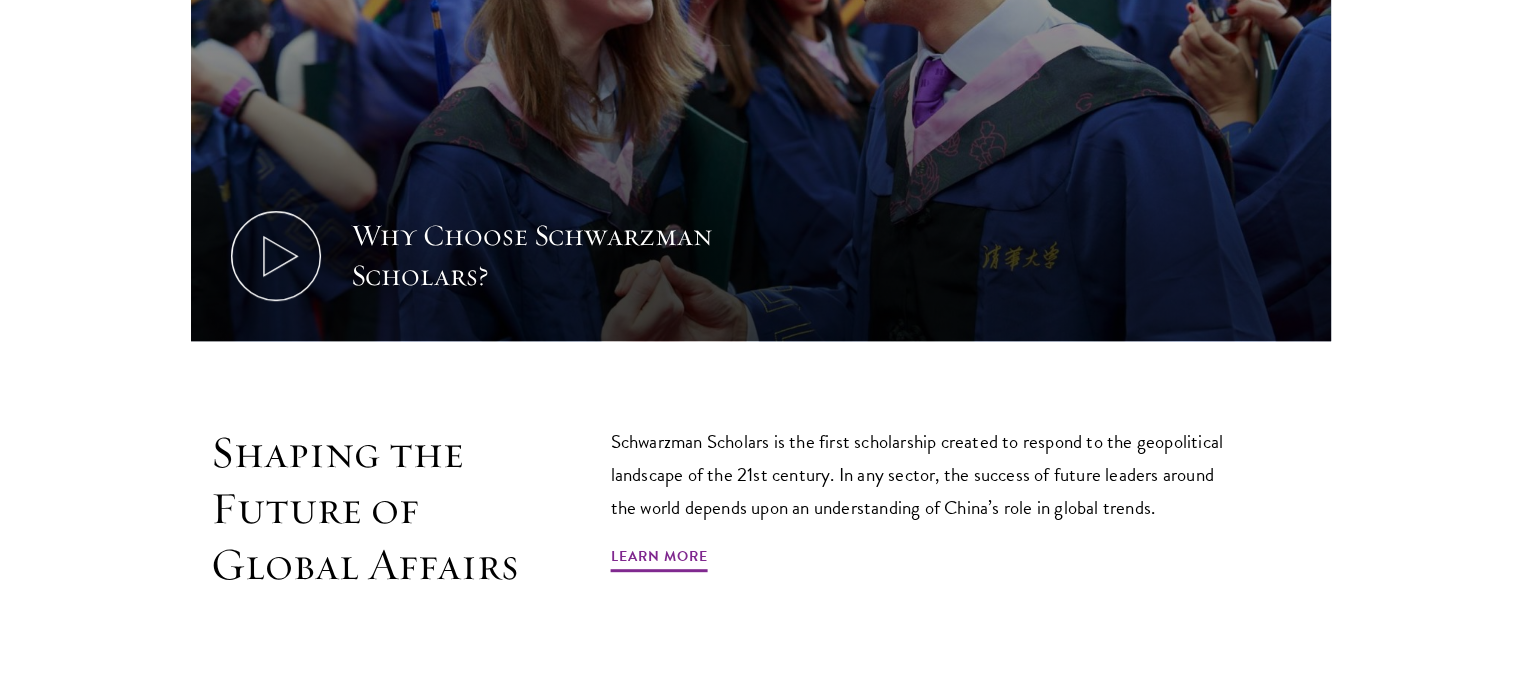 scroll, scrollTop: 932, scrollLeft: 0, axis: vertical 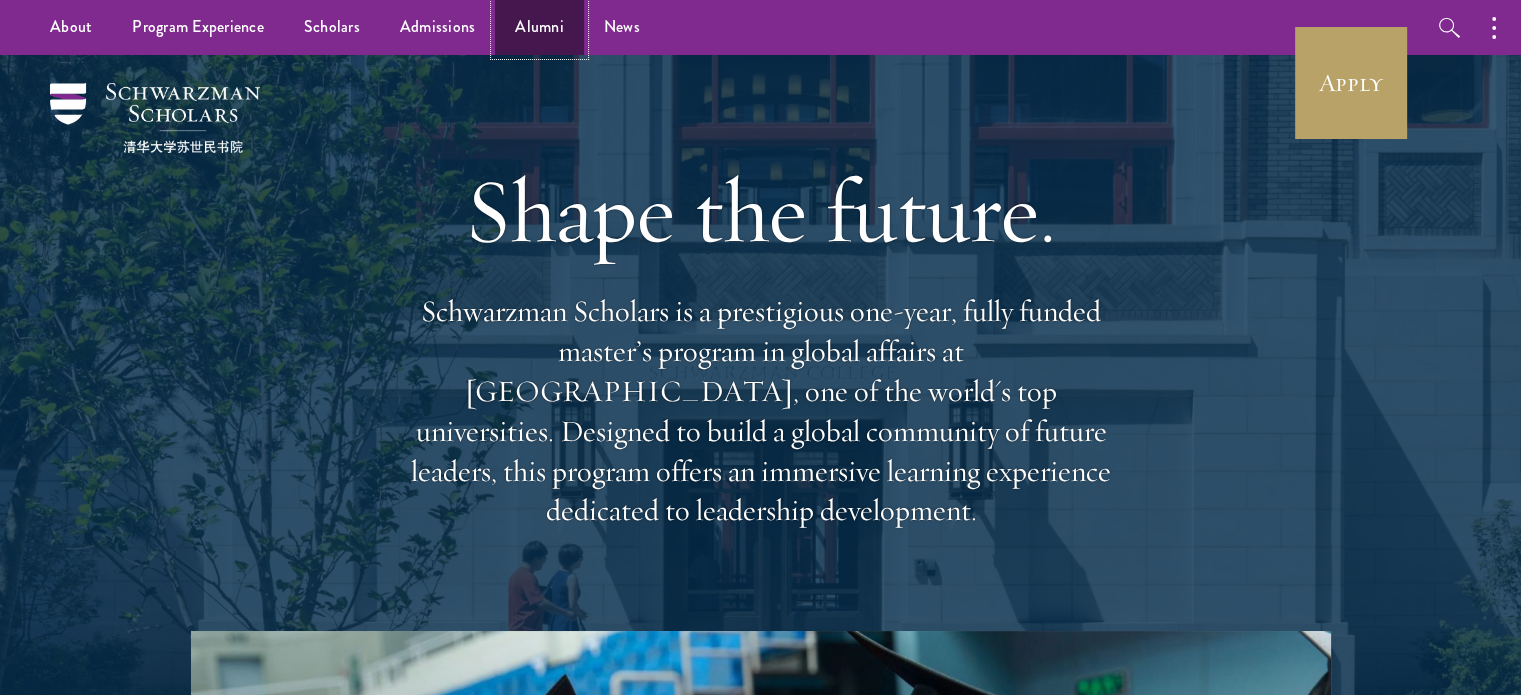 click on "Alumni" at bounding box center [539, 27] 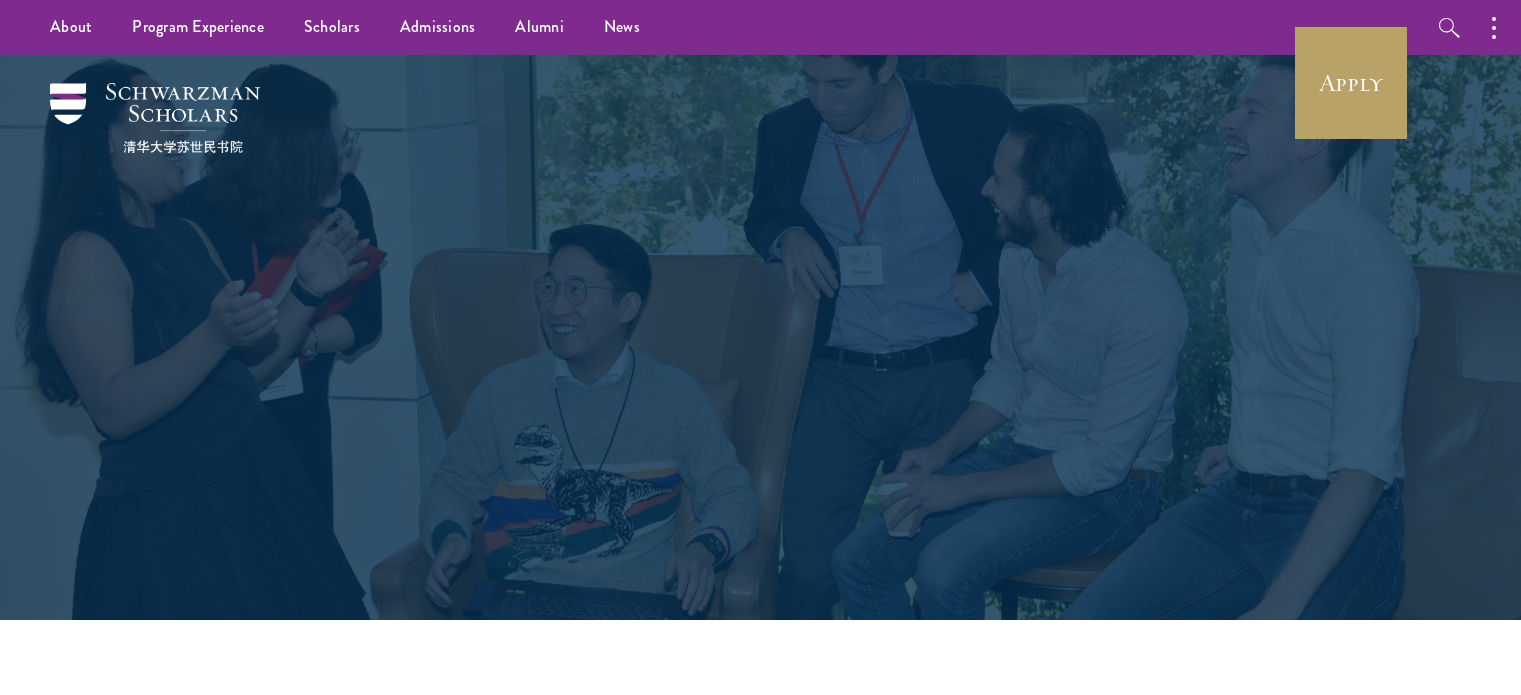 scroll, scrollTop: 0, scrollLeft: 0, axis: both 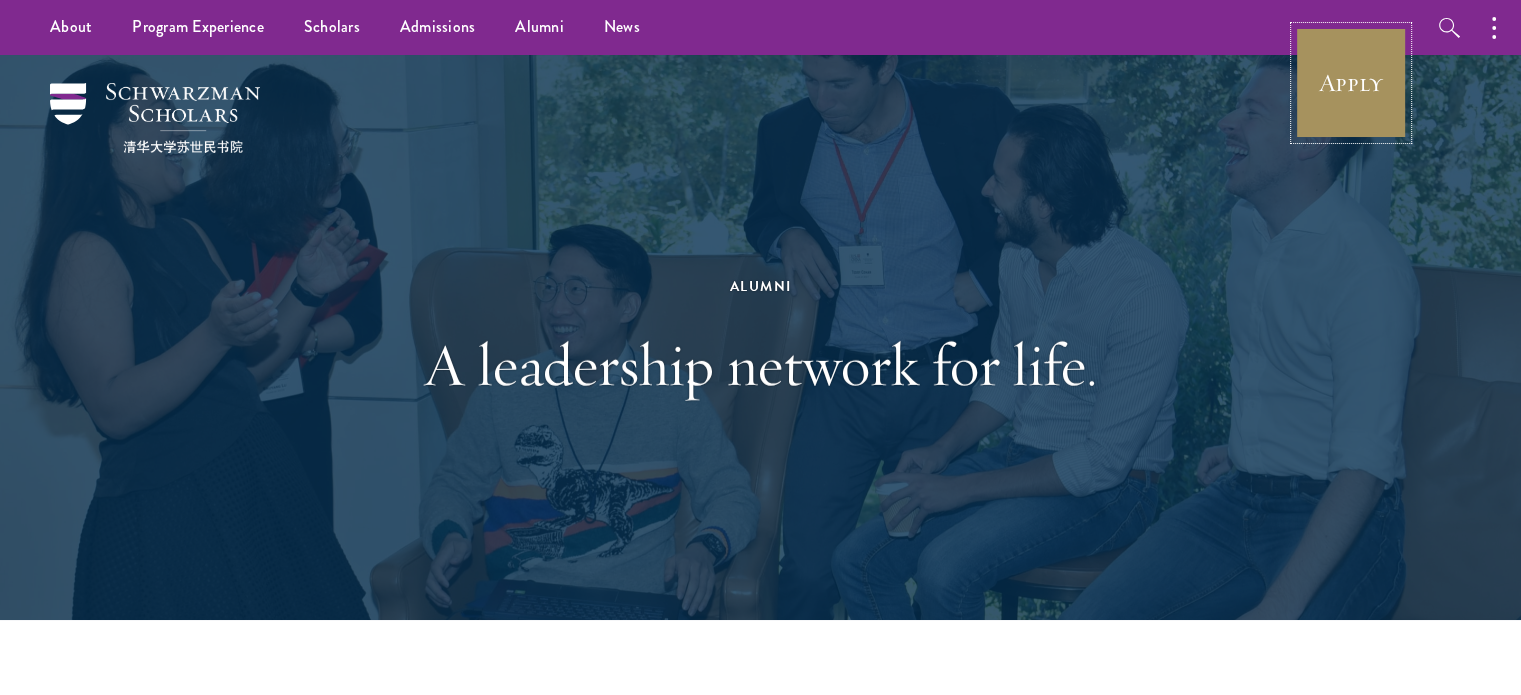 click on "Apply" at bounding box center [1351, 83] 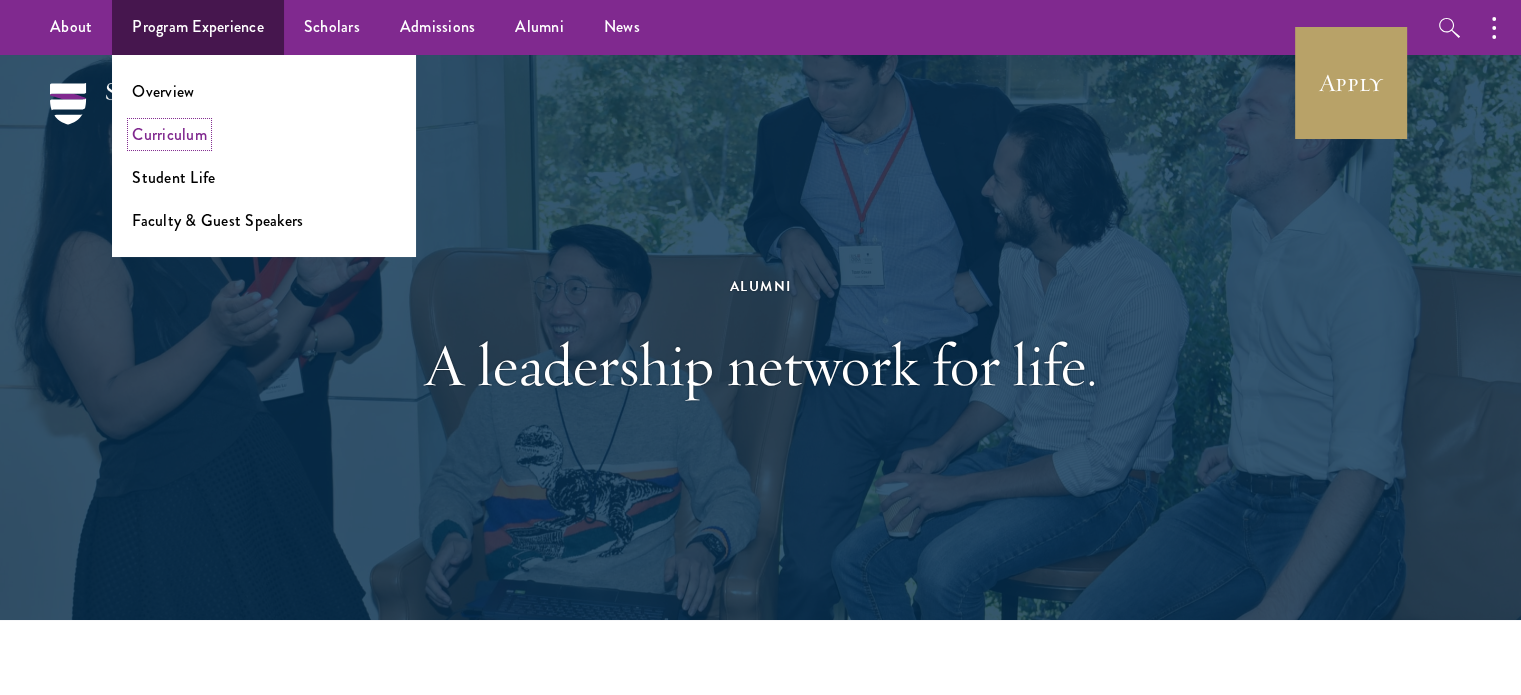 click on "Curriculum" at bounding box center (169, 134) 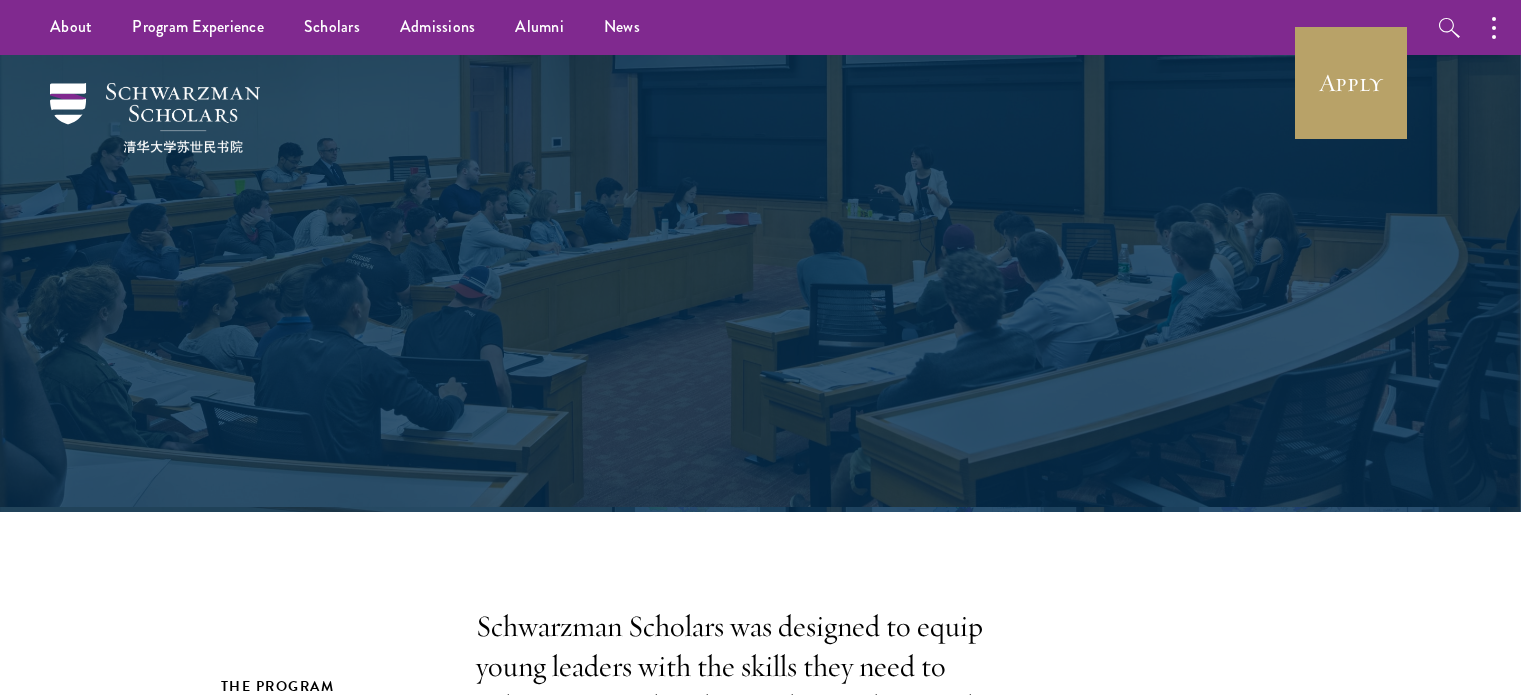scroll, scrollTop: 0, scrollLeft: 0, axis: both 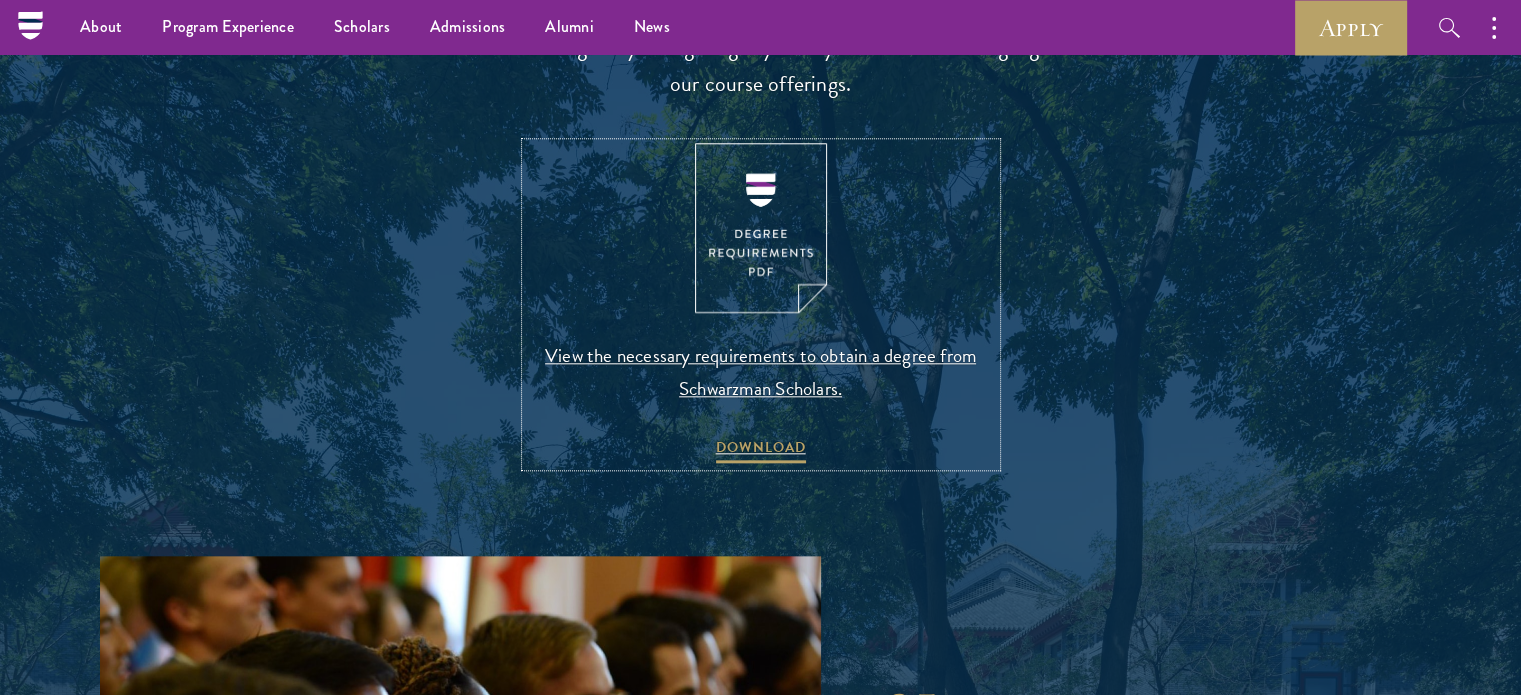 click at bounding box center [761, 228] 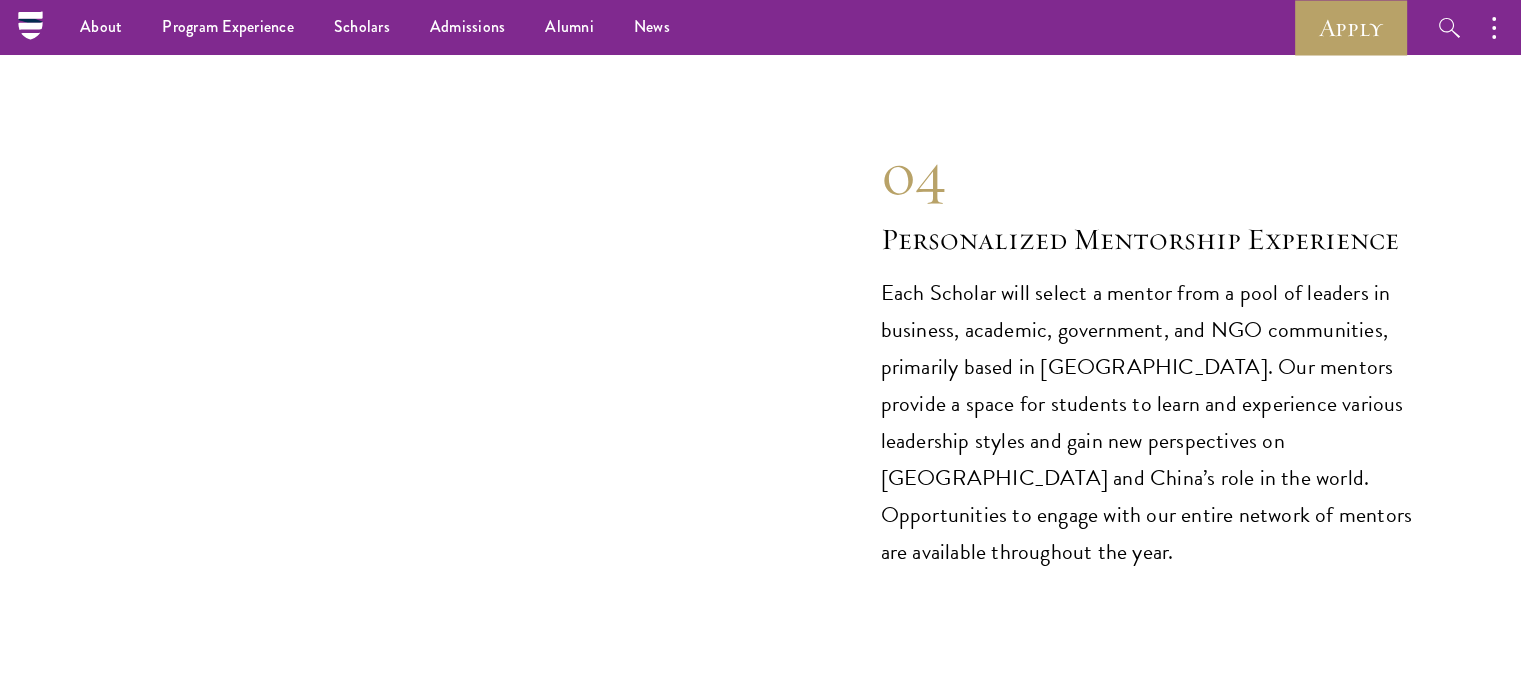 scroll, scrollTop: 10351, scrollLeft: 0, axis: vertical 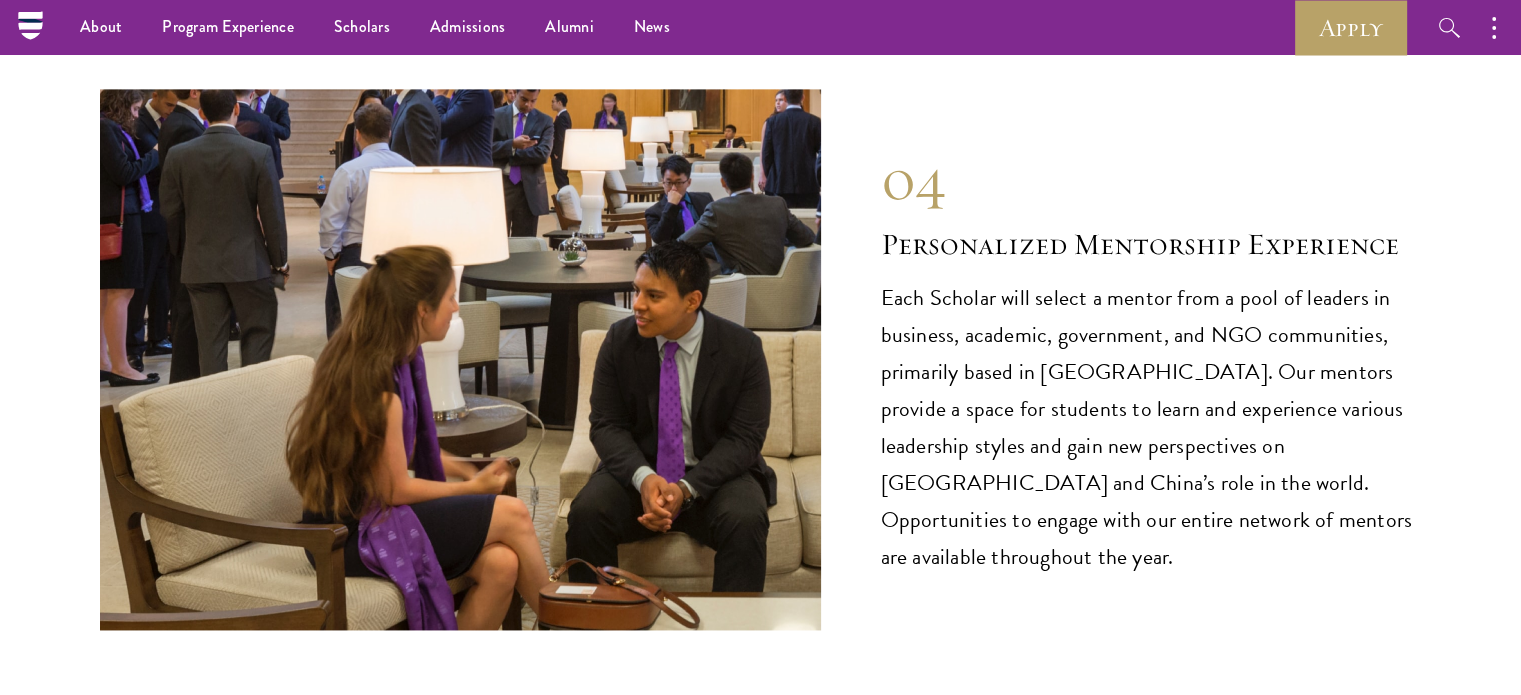 click on "Each Scholar will select a mentor from a pool of leaders in business, academic, government, and NGO communities, primarily based in [GEOGRAPHIC_DATA]. Our mentors provide a space for students to learn and experience various leadership styles and gain new perspectives on [GEOGRAPHIC_DATA] and China’s role in the world. Opportunities to engage with our entire network of mentors are available throughout the year." at bounding box center (1151, 428) 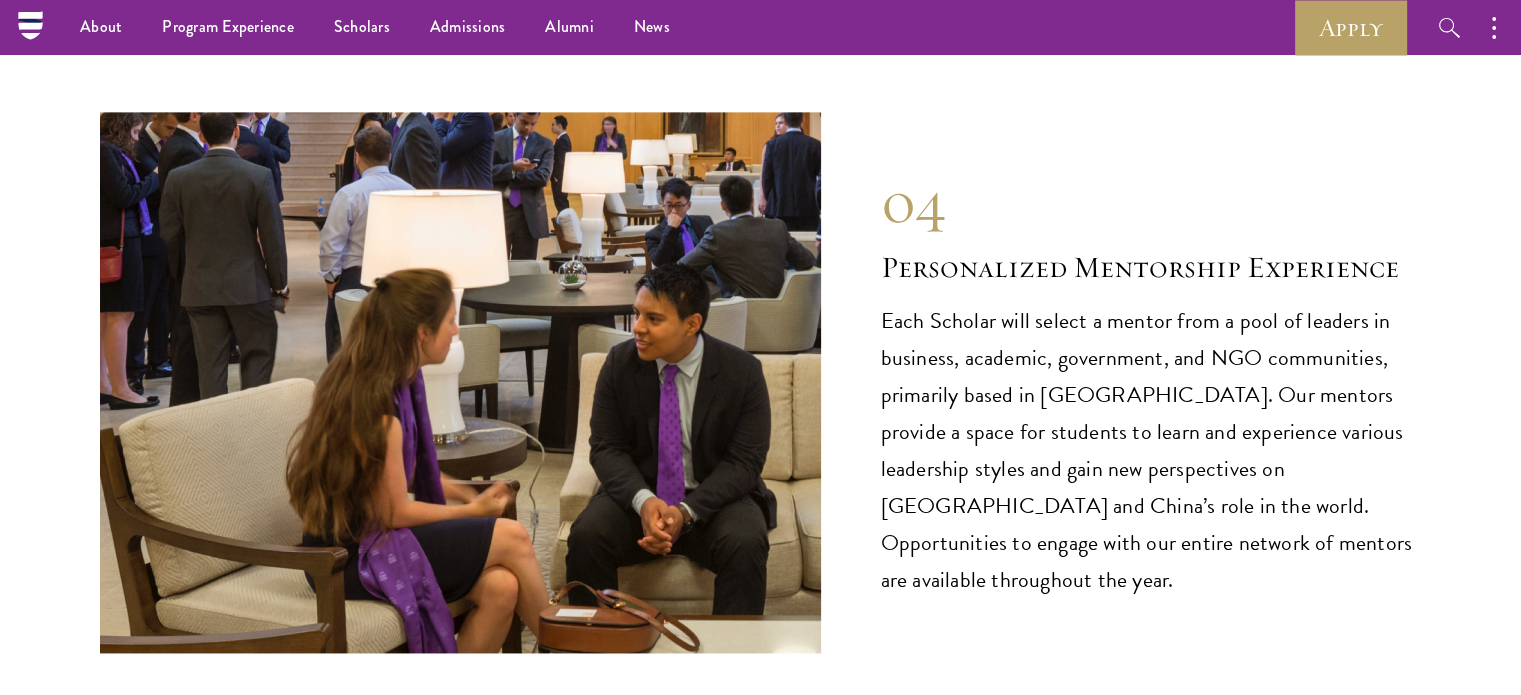 scroll, scrollTop: 10138, scrollLeft: 0, axis: vertical 